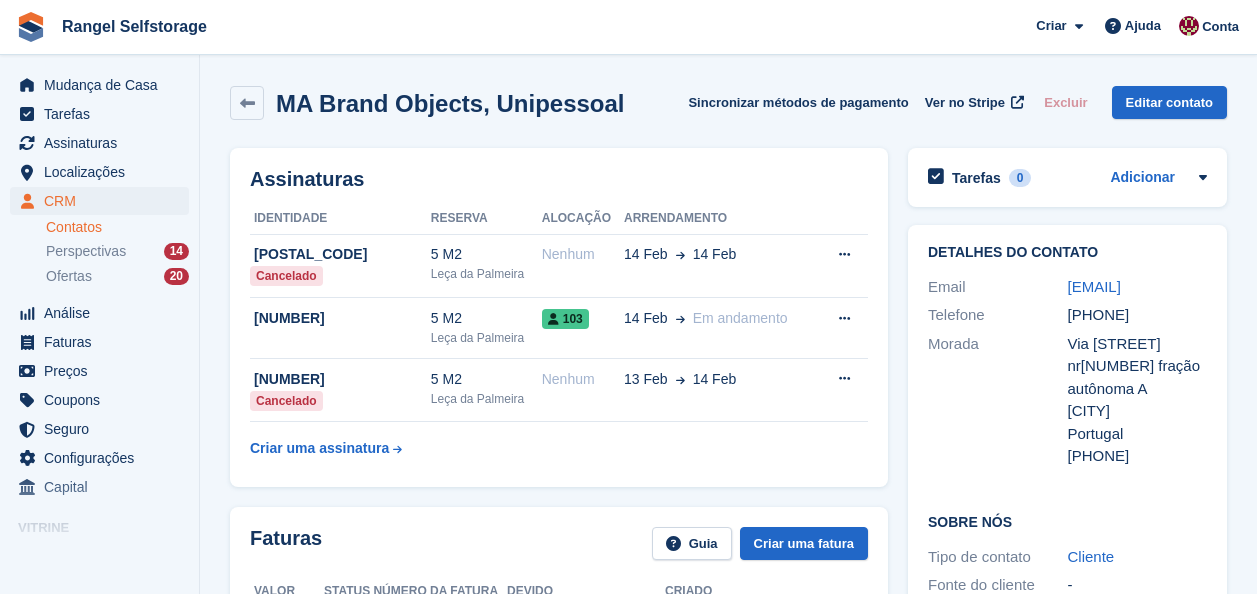 scroll, scrollTop: 0, scrollLeft: 0, axis: both 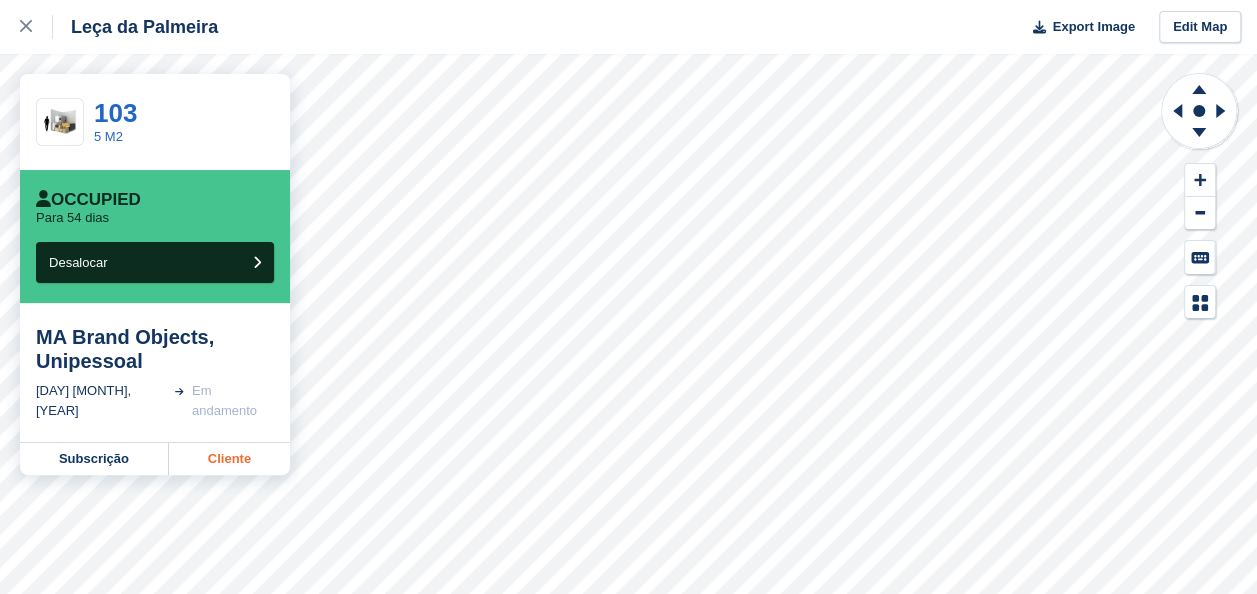 click on "Cliente" at bounding box center [229, 459] 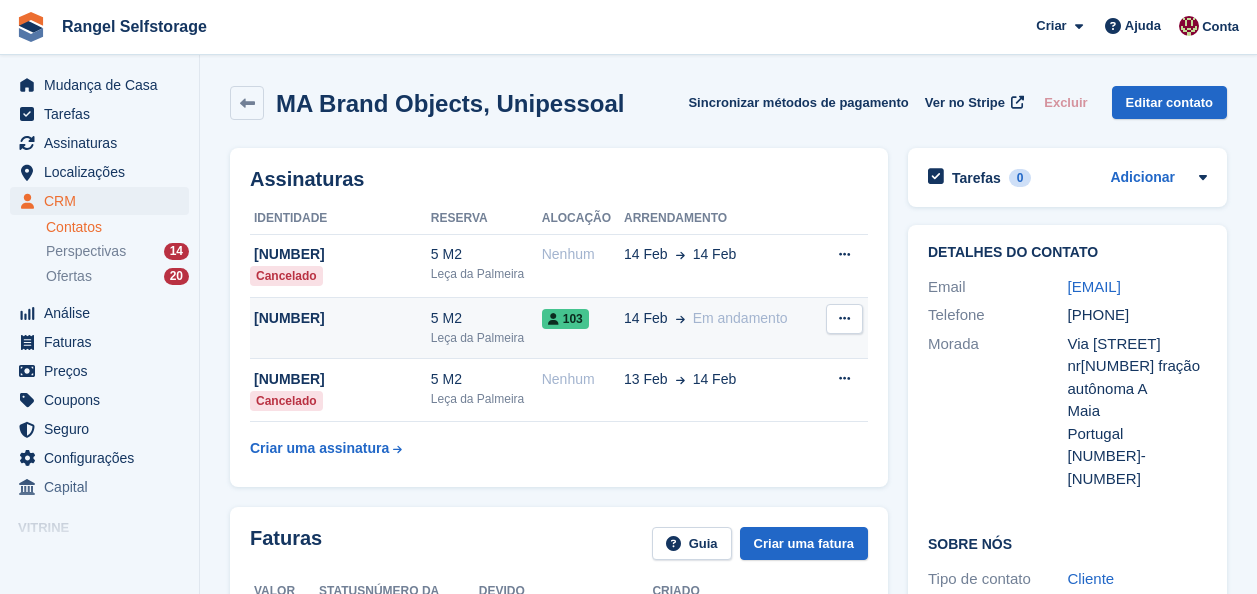 scroll, scrollTop: 0, scrollLeft: 0, axis: both 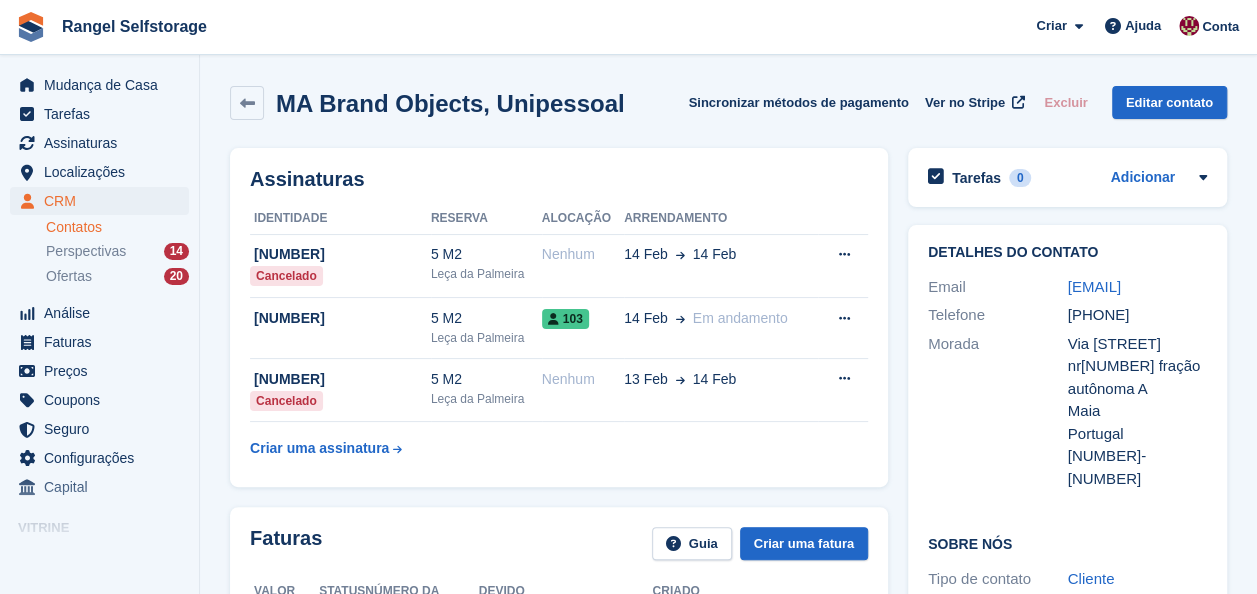 drag, startPoint x: 1185, startPoint y: 336, endPoint x: 1064, endPoint y: 342, distance: 121.14867 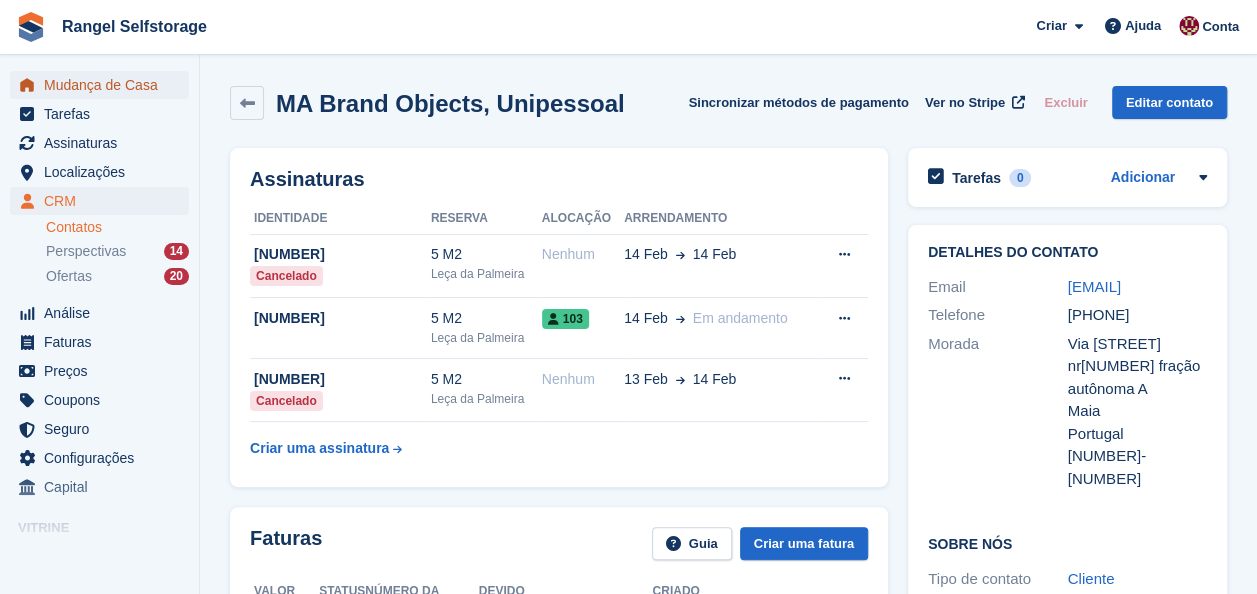 click on "Mudança de Casa" at bounding box center (104, 85) 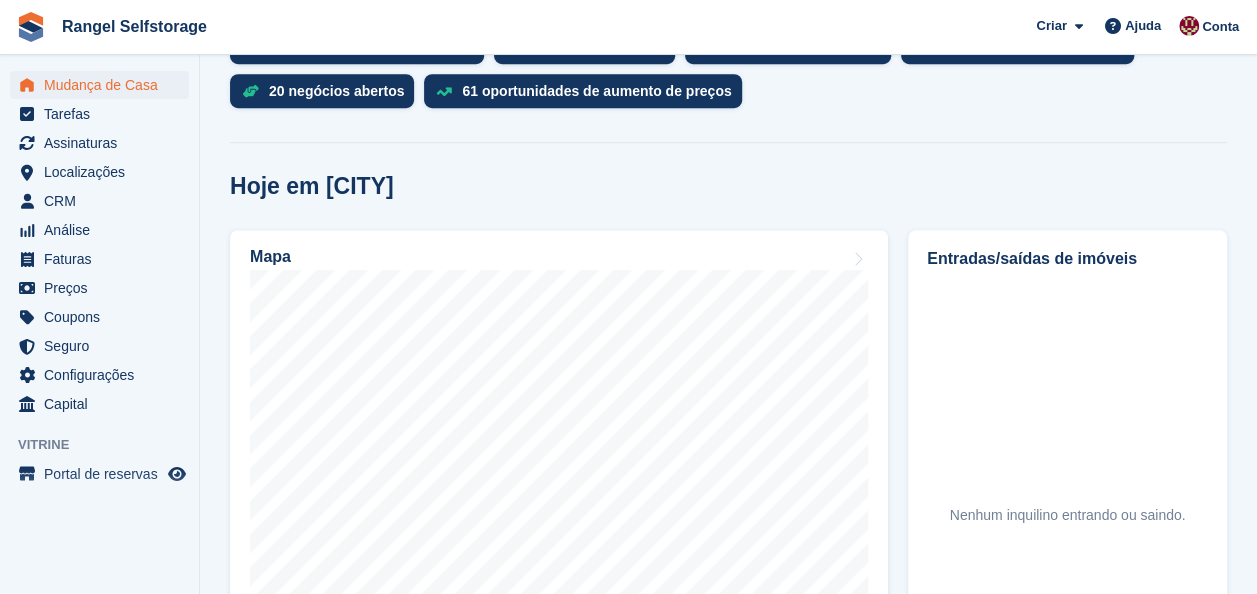 scroll, scrollTop: 700, scrollLeft: 0, axis: vertical 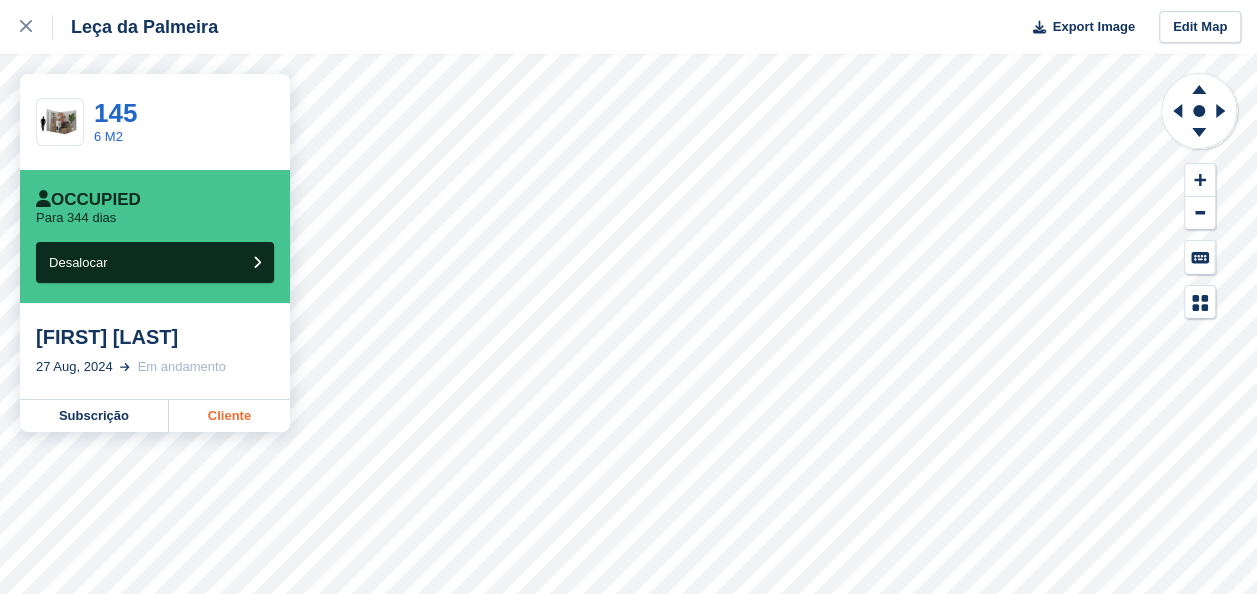click on "Cliente" at bounding box center [229, 416] 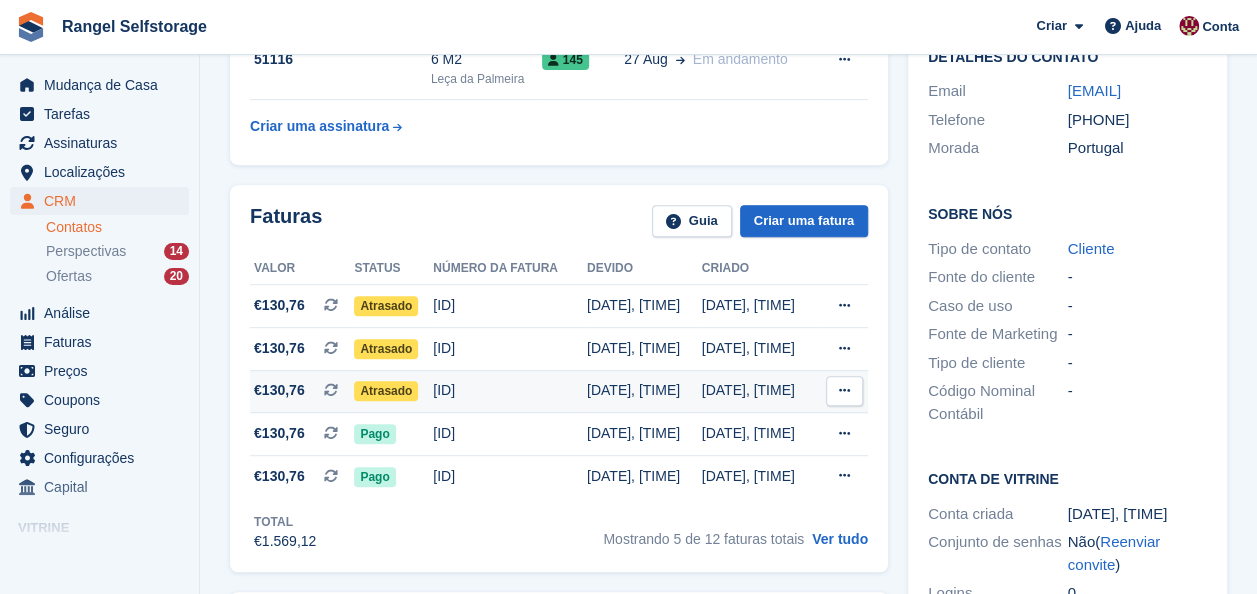 scroll, scrollTop: 400, scrollLeft: 0, axis: vertical 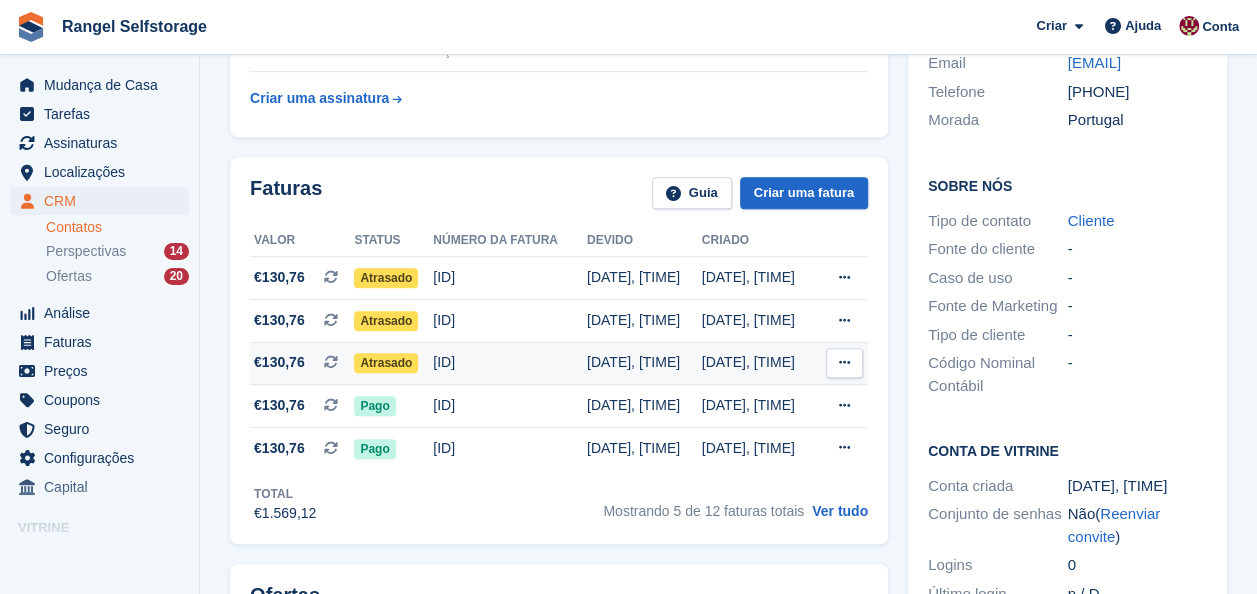 click on "Atrasado" at bounding box center [386, 363] 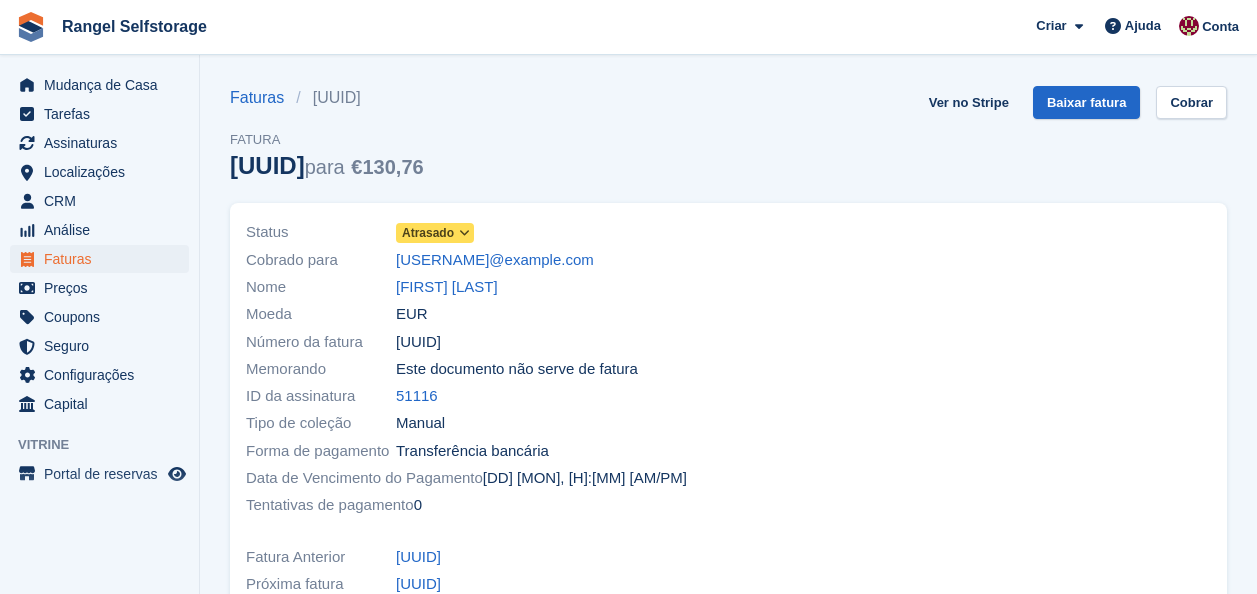 scroll, scrollTop: 0, scrollLeft: 0, axis: both 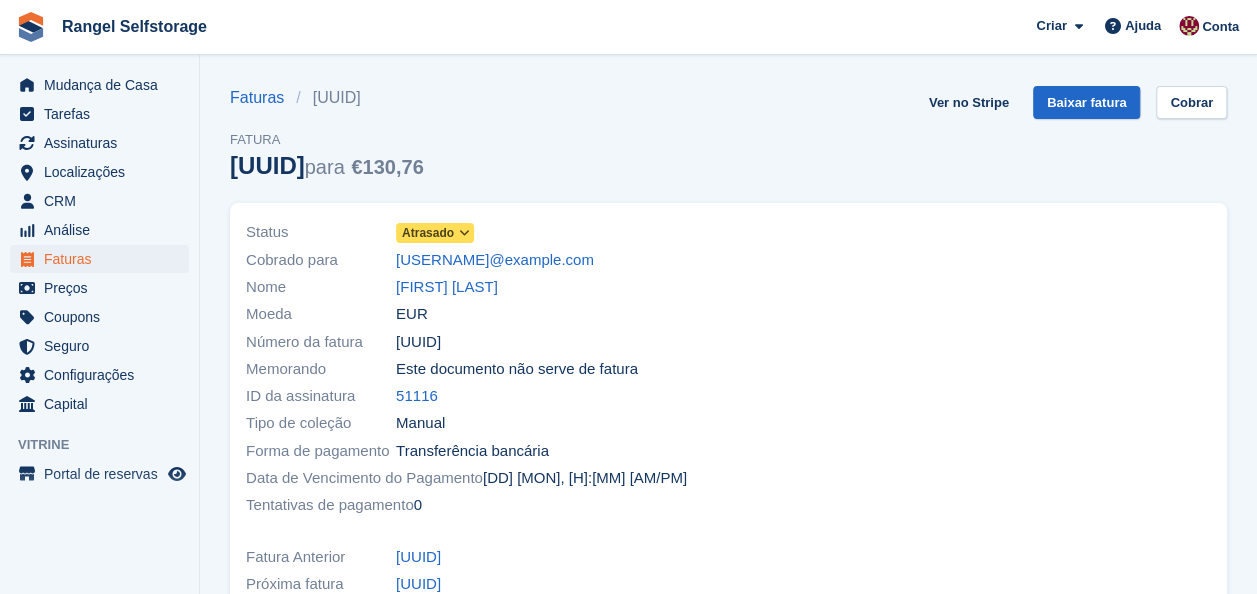 click at bounding box center (464, 233) 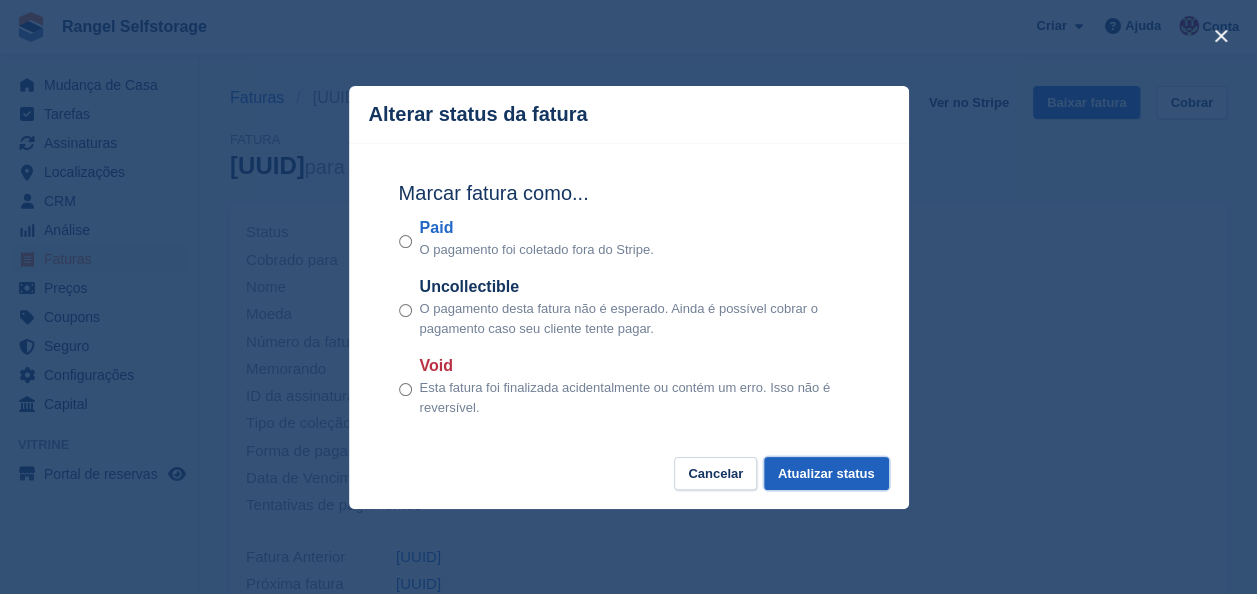 click on "Atualizar status" at bounding box center (826, 473) 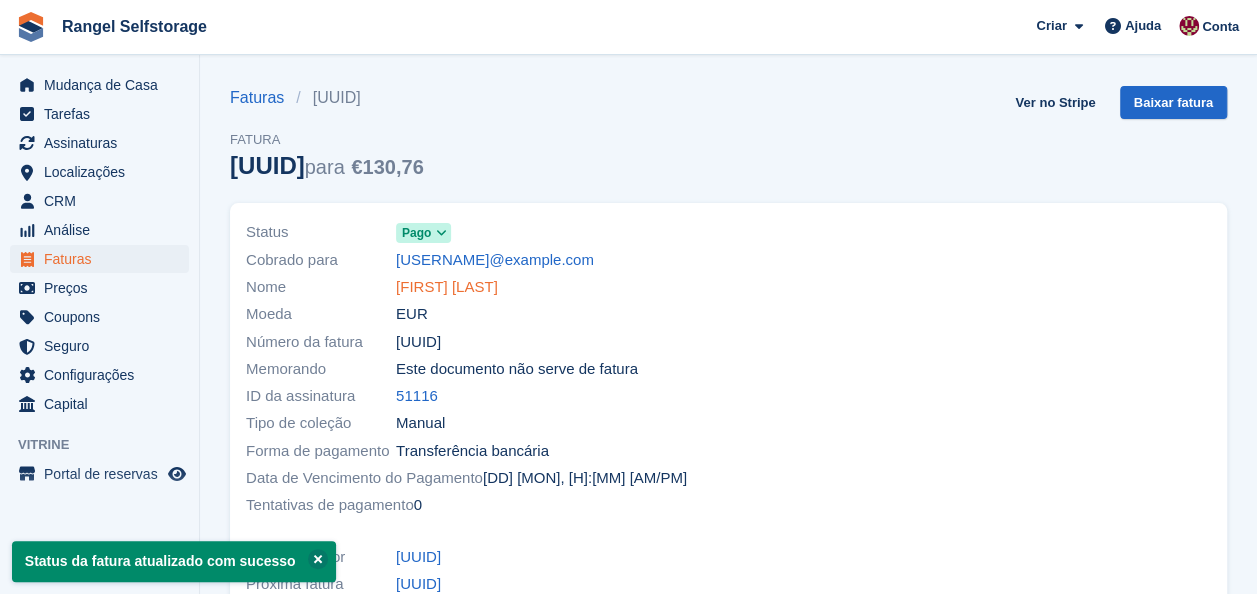 click on "Otília Fernanda" at bounding box center (447, 287) 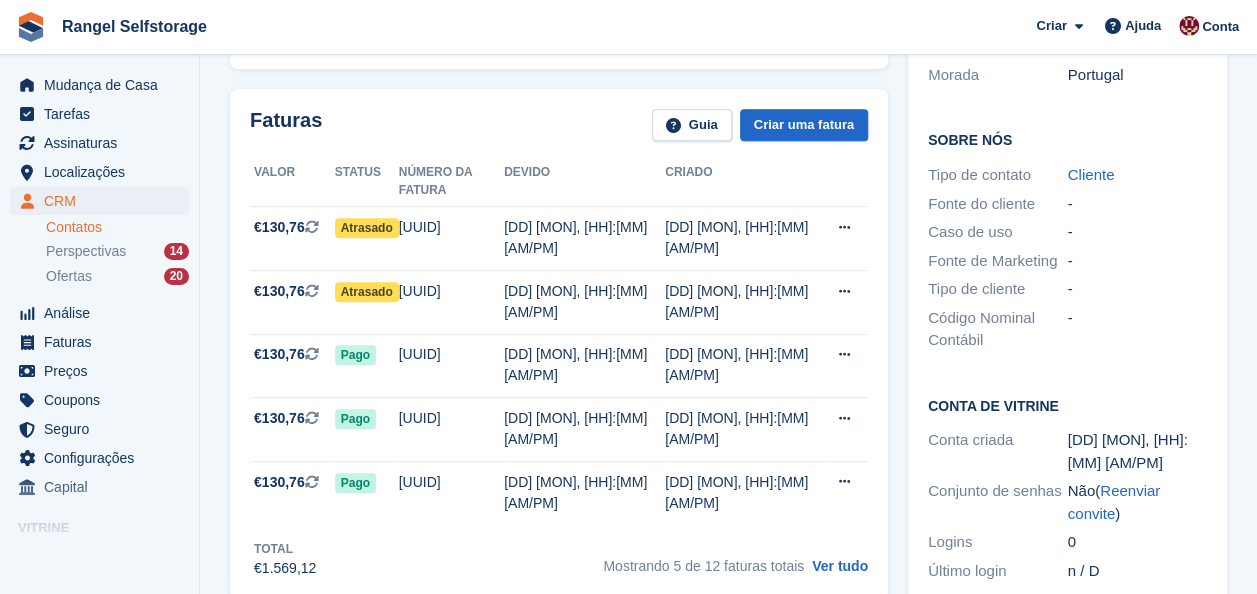 scroll, scrollTop: 500, scrollLeft: 0, axis: vertical 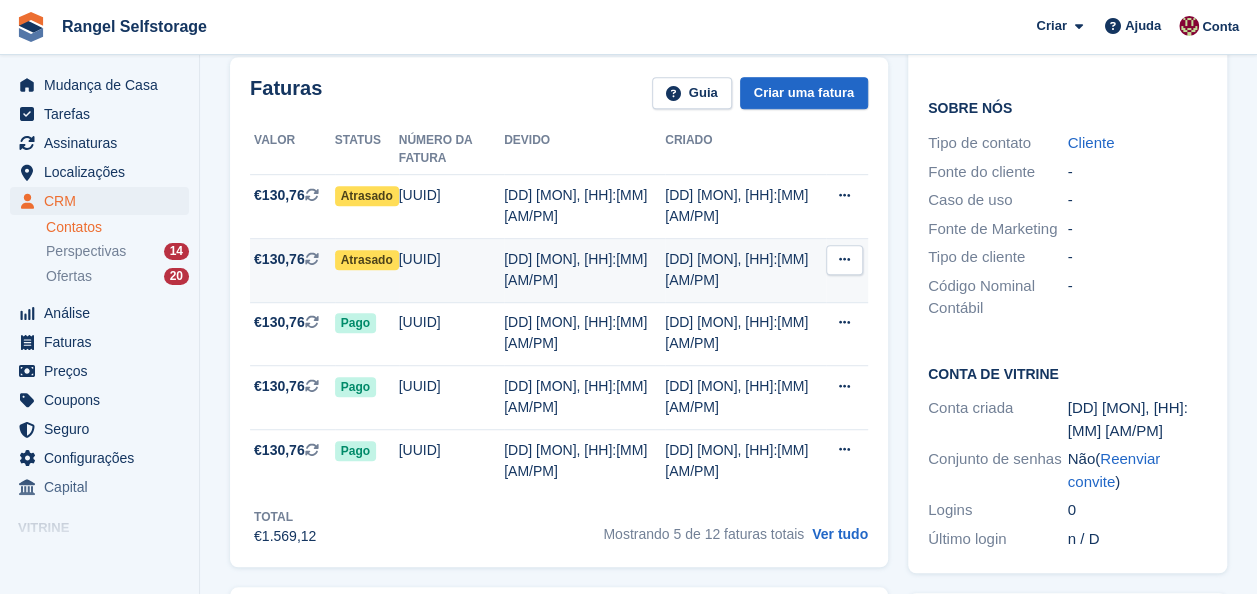 click on "Atrasado" at bounding box center [367, 260] 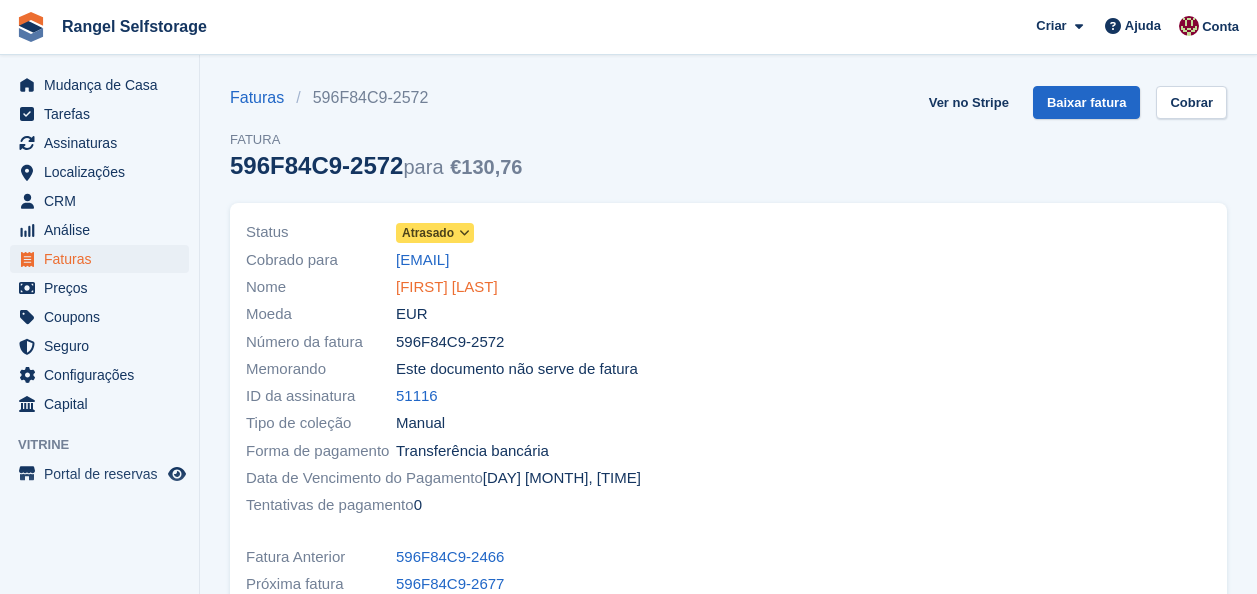 scroll, scrollTop: 0, scrollLeft: 0, axis: both 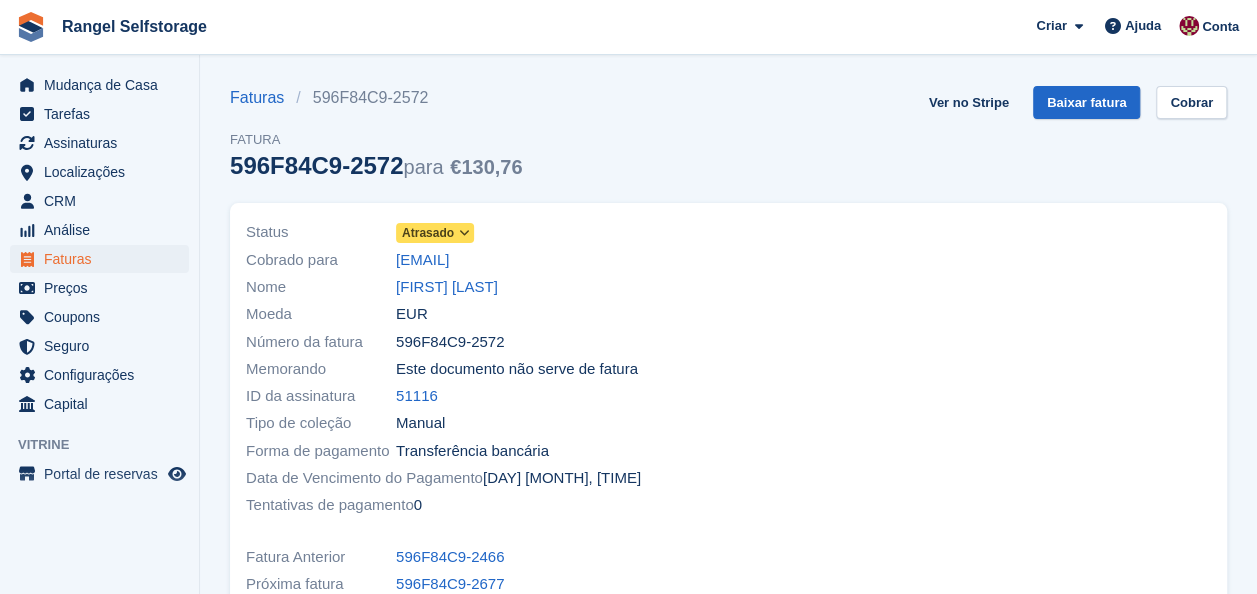 click at bounding box center [464, 233] 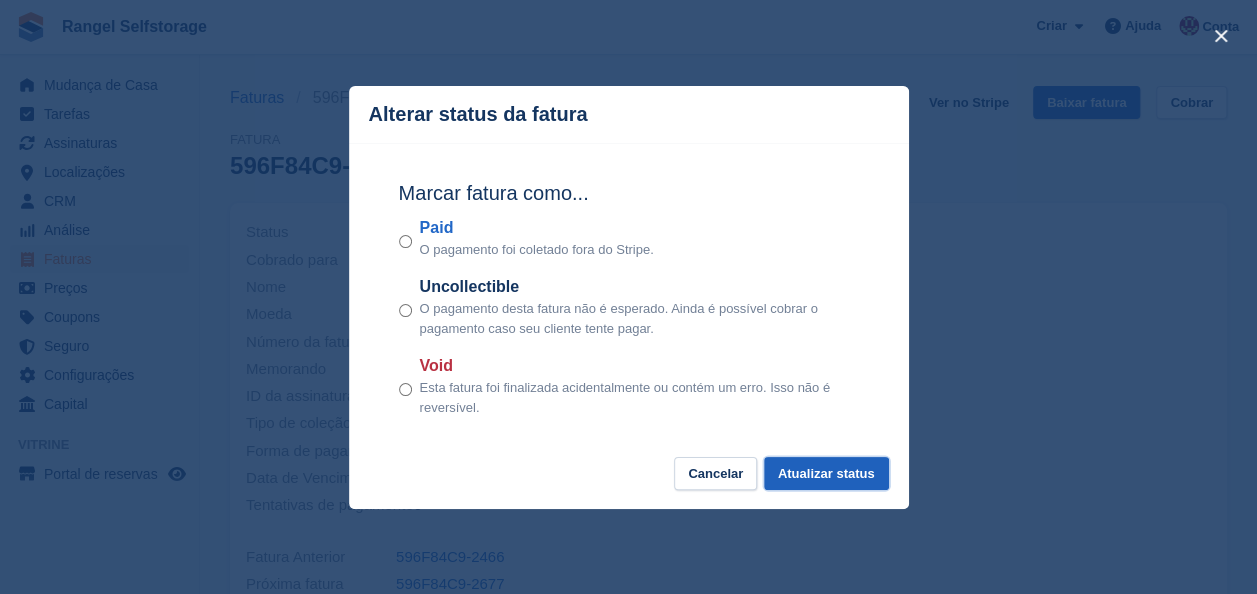 click on "Atualizar status" at bounding box center (826, 473) 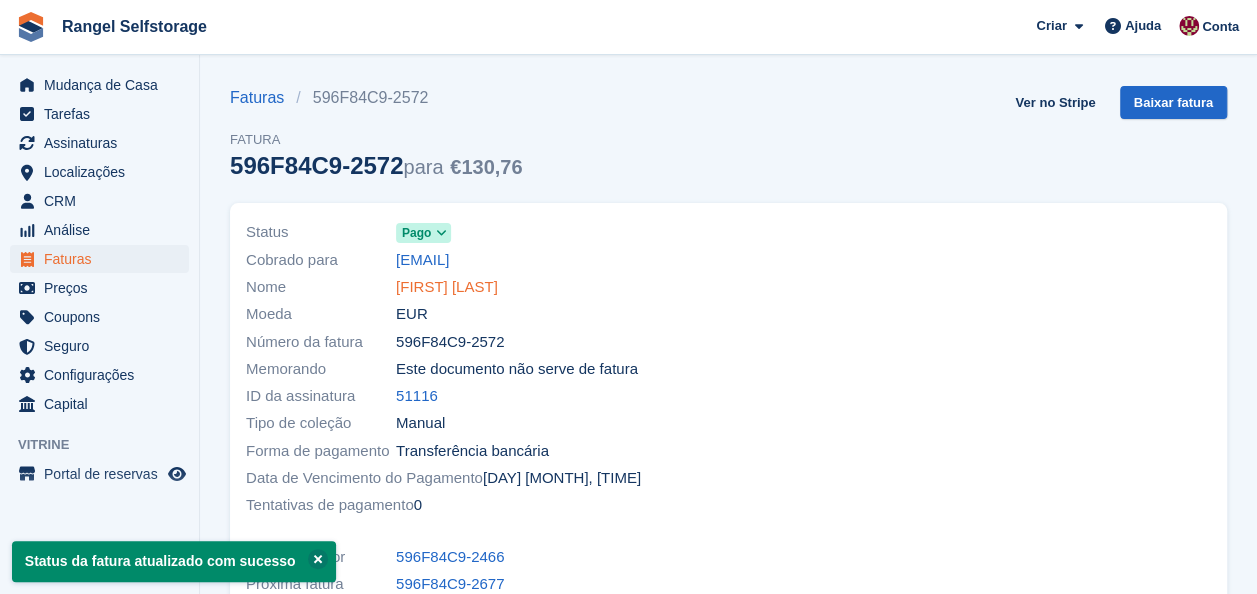 click on "Otília Fernanda" at bounding box center (447, 287) 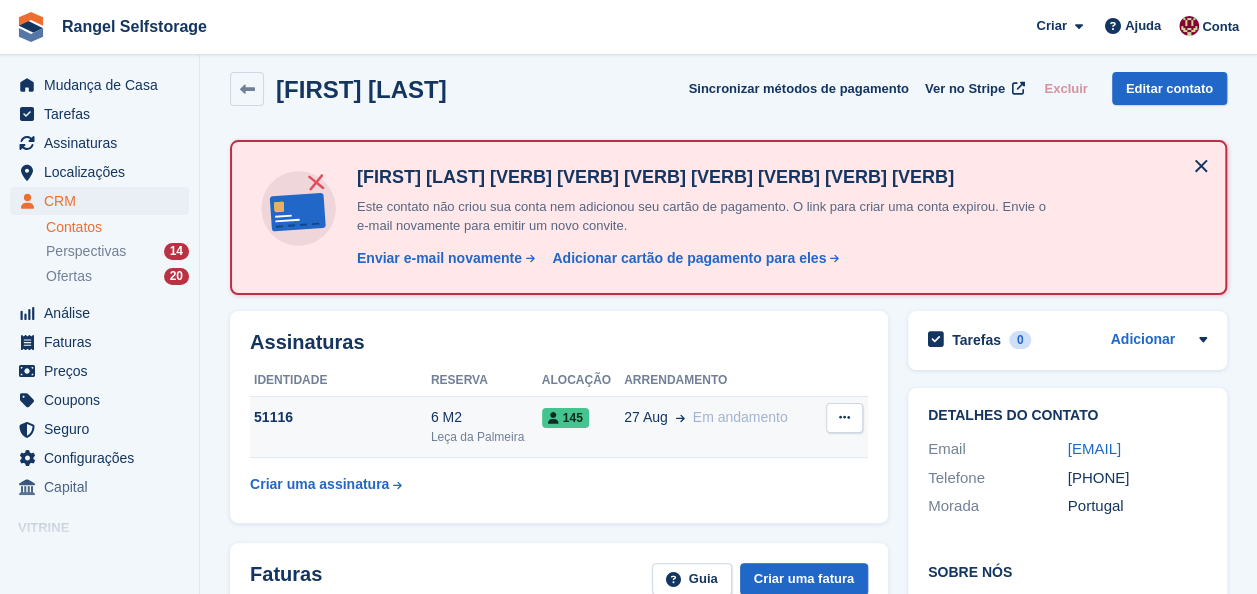 scroll, scrollTop: 200, scrollLeft: 0, axis: vertical 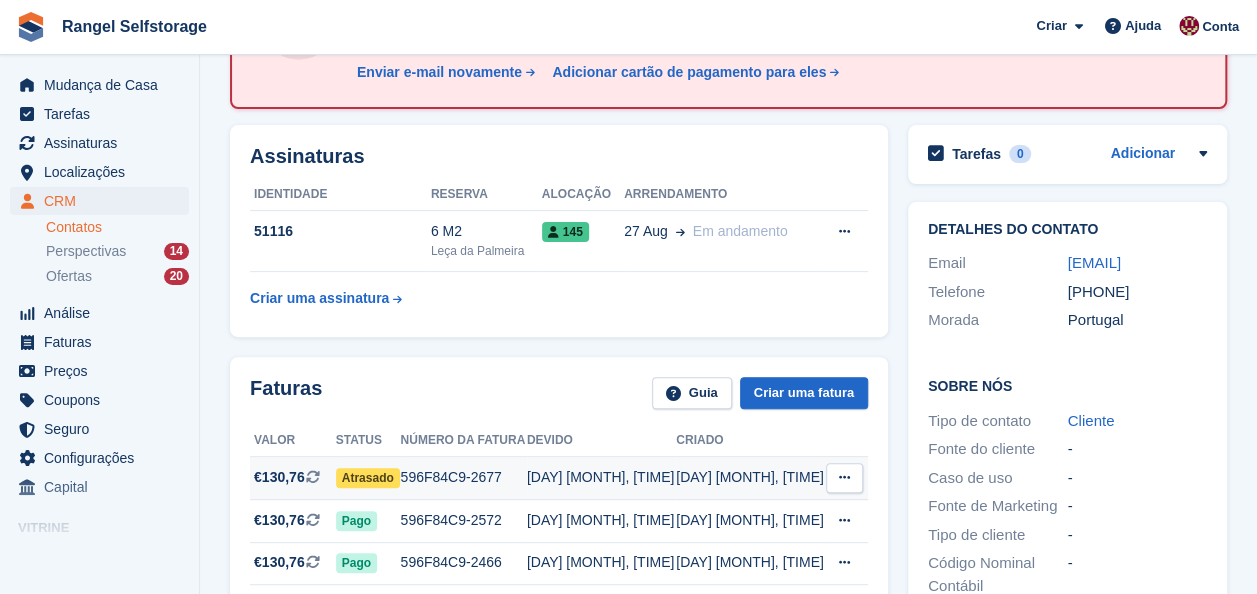 click on "Atrasado" at bounding box center [368, 478] 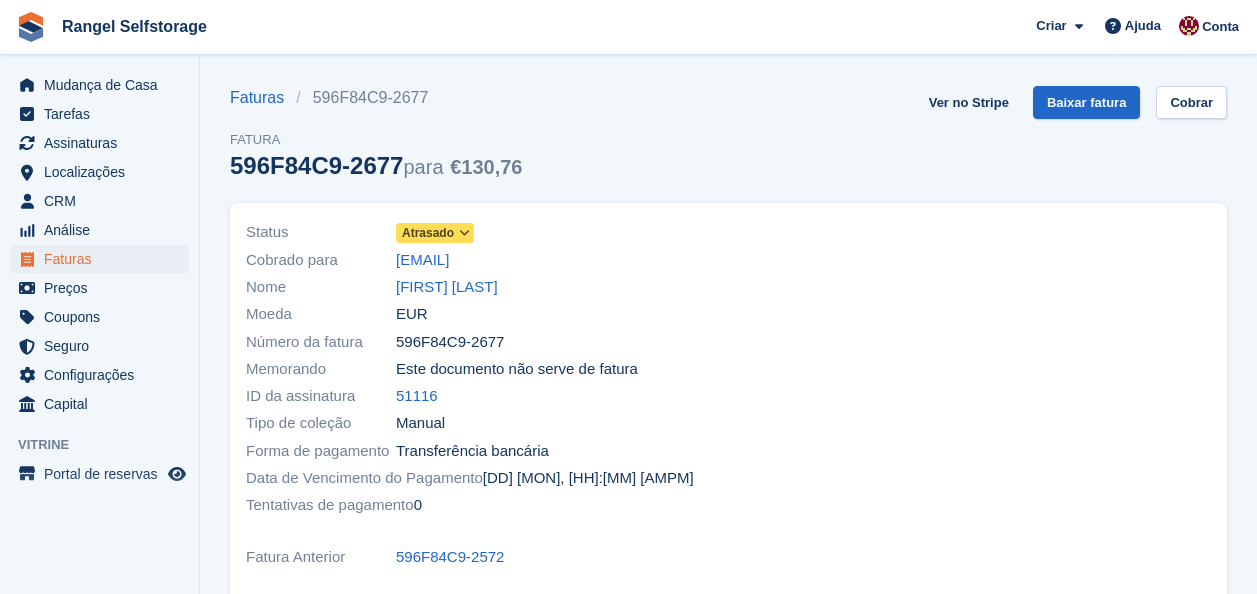 scroll, scrollTop: 0, scrollLeft: 0, axis: both 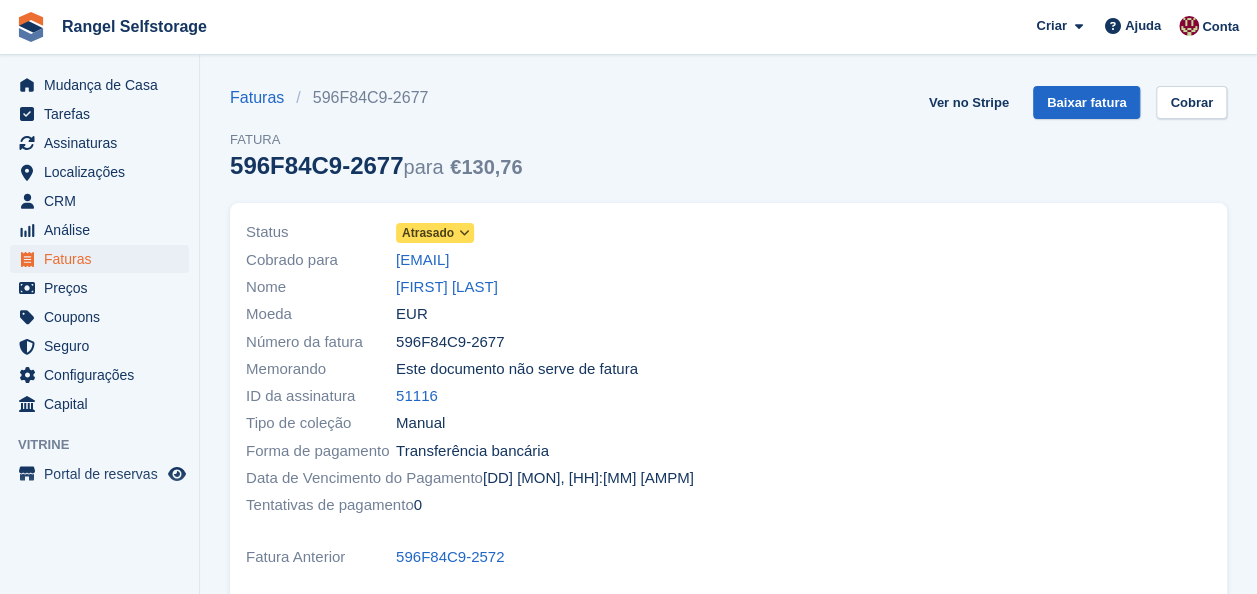 click at bounding box center [464, 233] 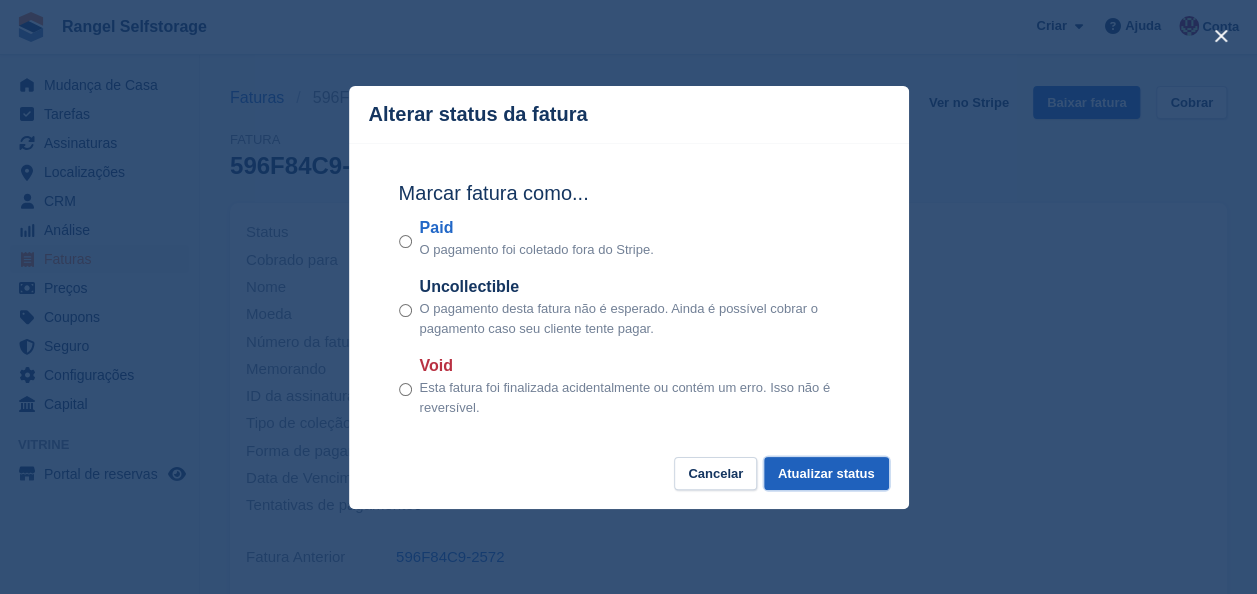 click on "Atualizar status" at bounding box center (826, 473) 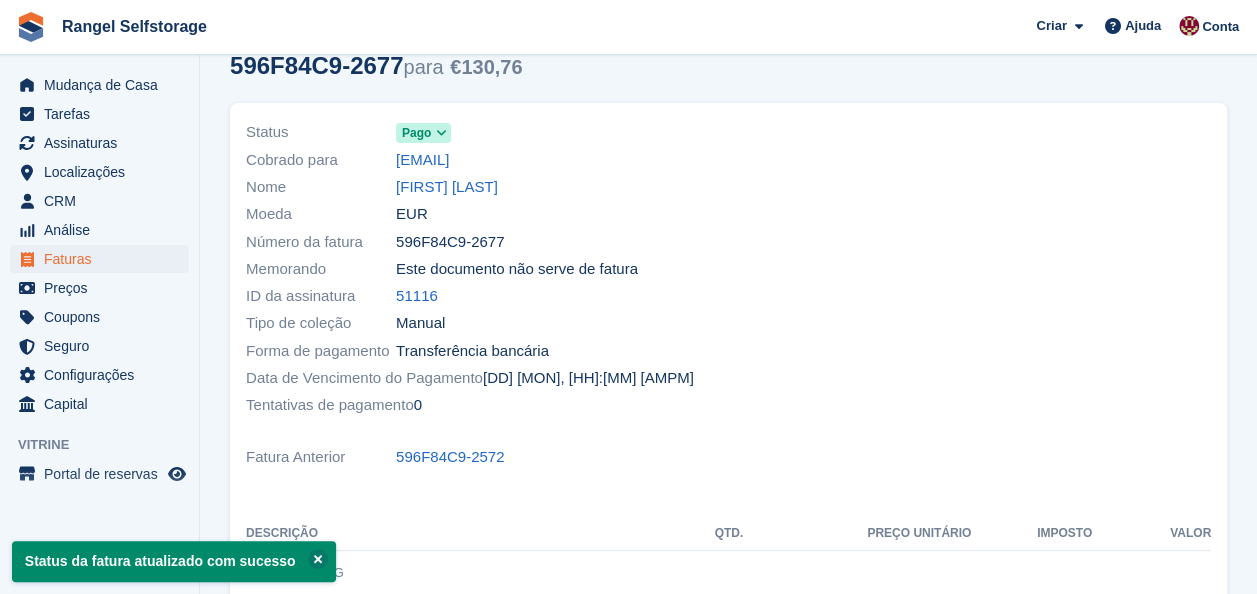 scroll, scrollTop: 0, scrollLeft: 0, axis: both 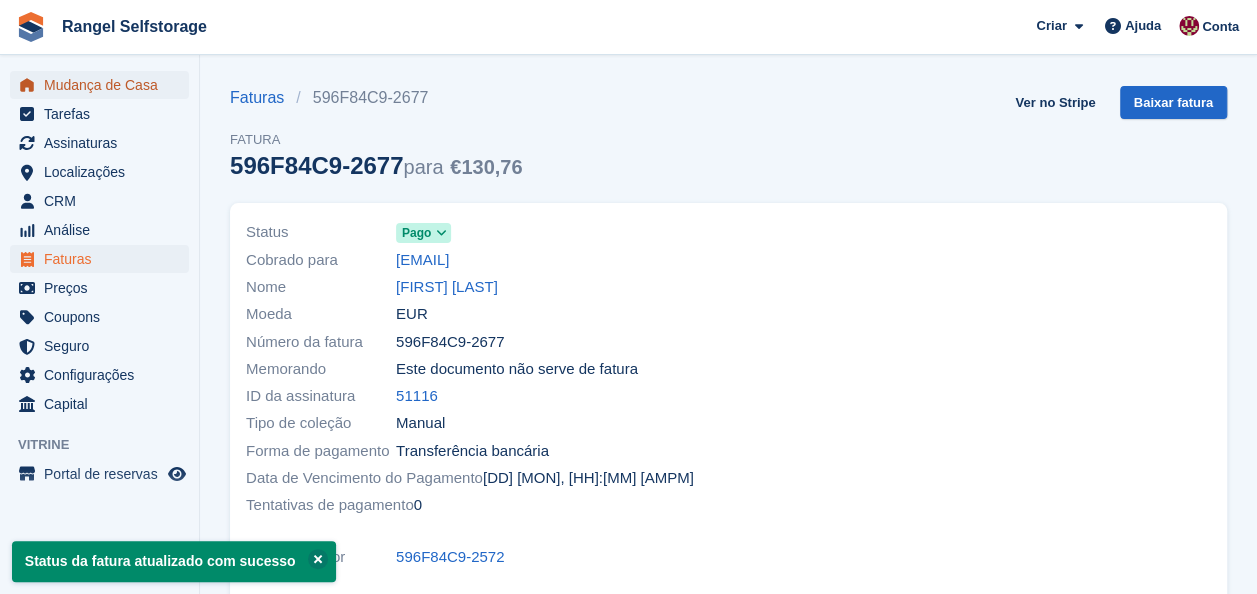 click on "Mudança de Casa" at bounding box center [104, 85] 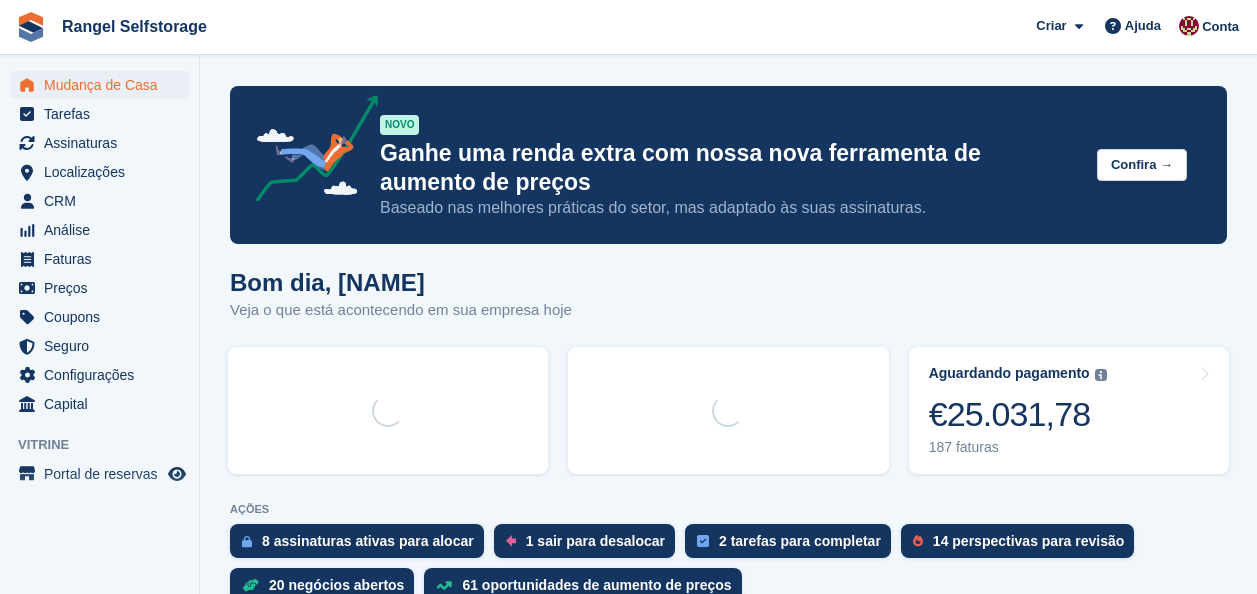 scroll, scrollTop: 0, scrollLeft: 0, axis: both 